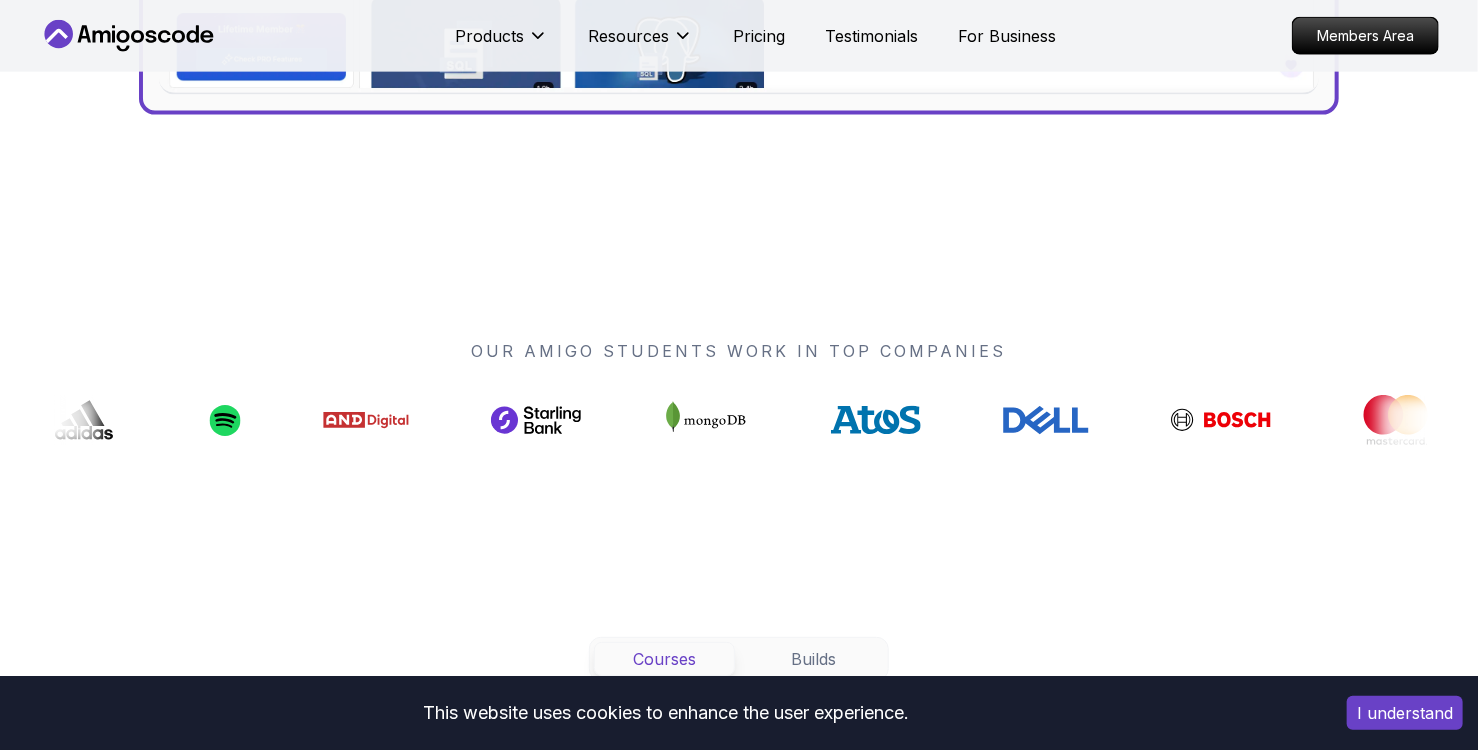 scroll, scrollTop: 1320, scrollLeft: 0, axis: vertical 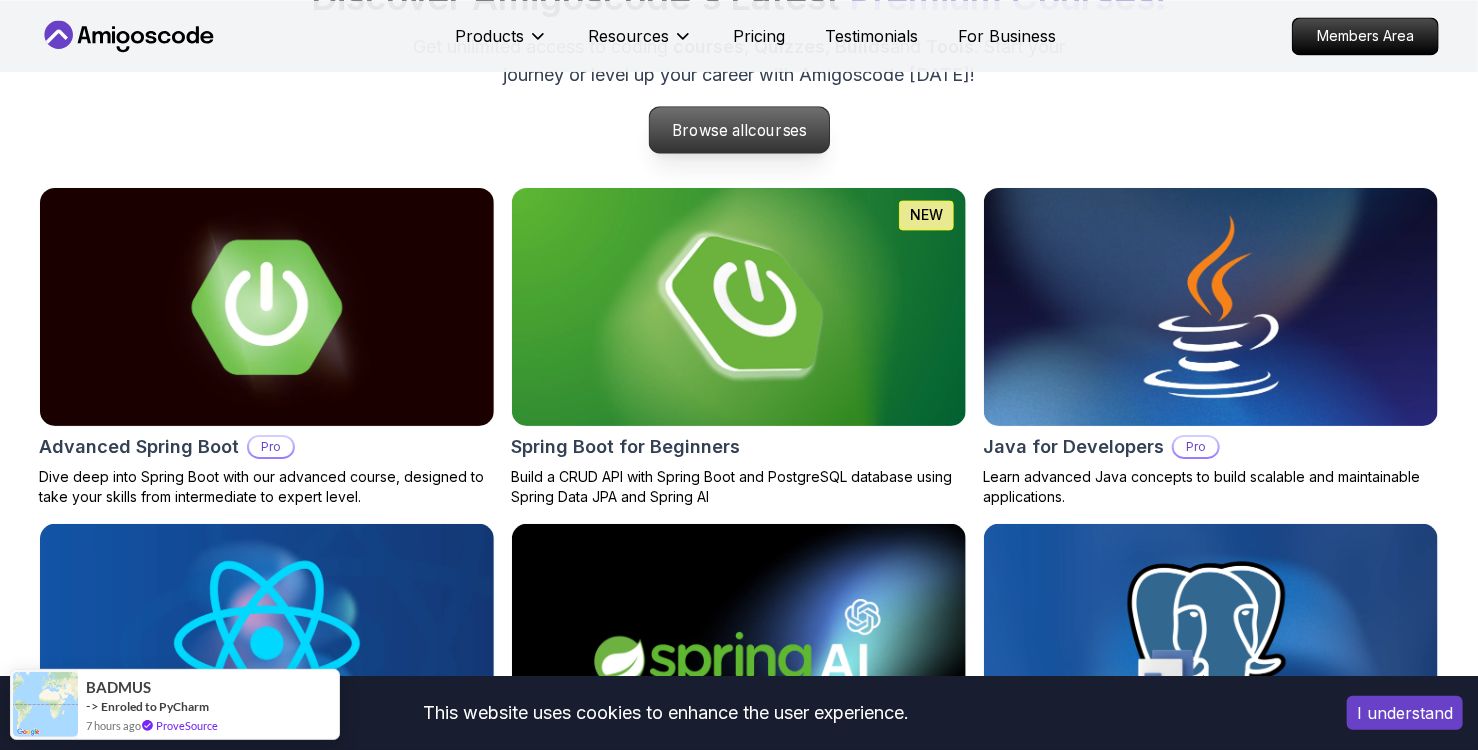 click on "Browse all  courses" at bounding box center (739, 130) 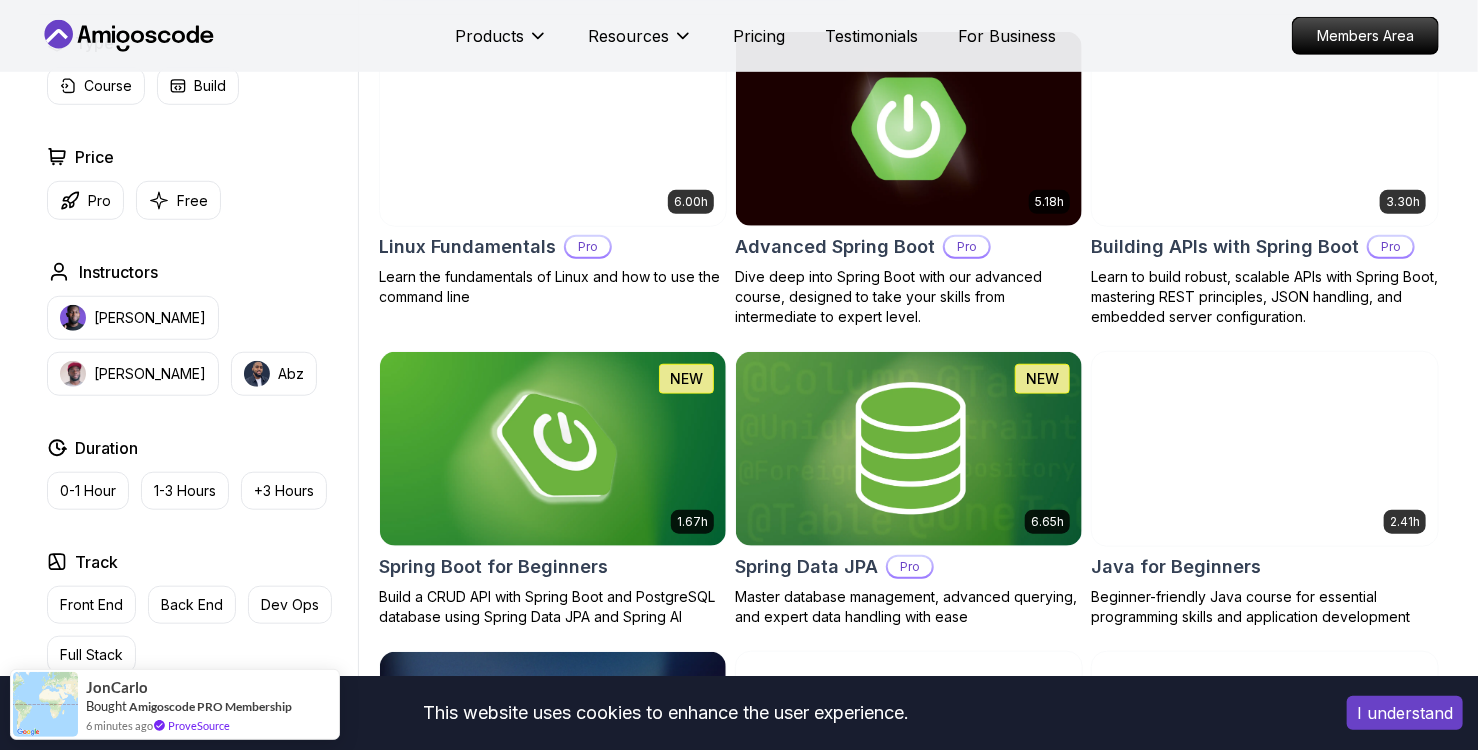 scroll, scrollTop: 600, scrollLeft: 0, axis: vertical 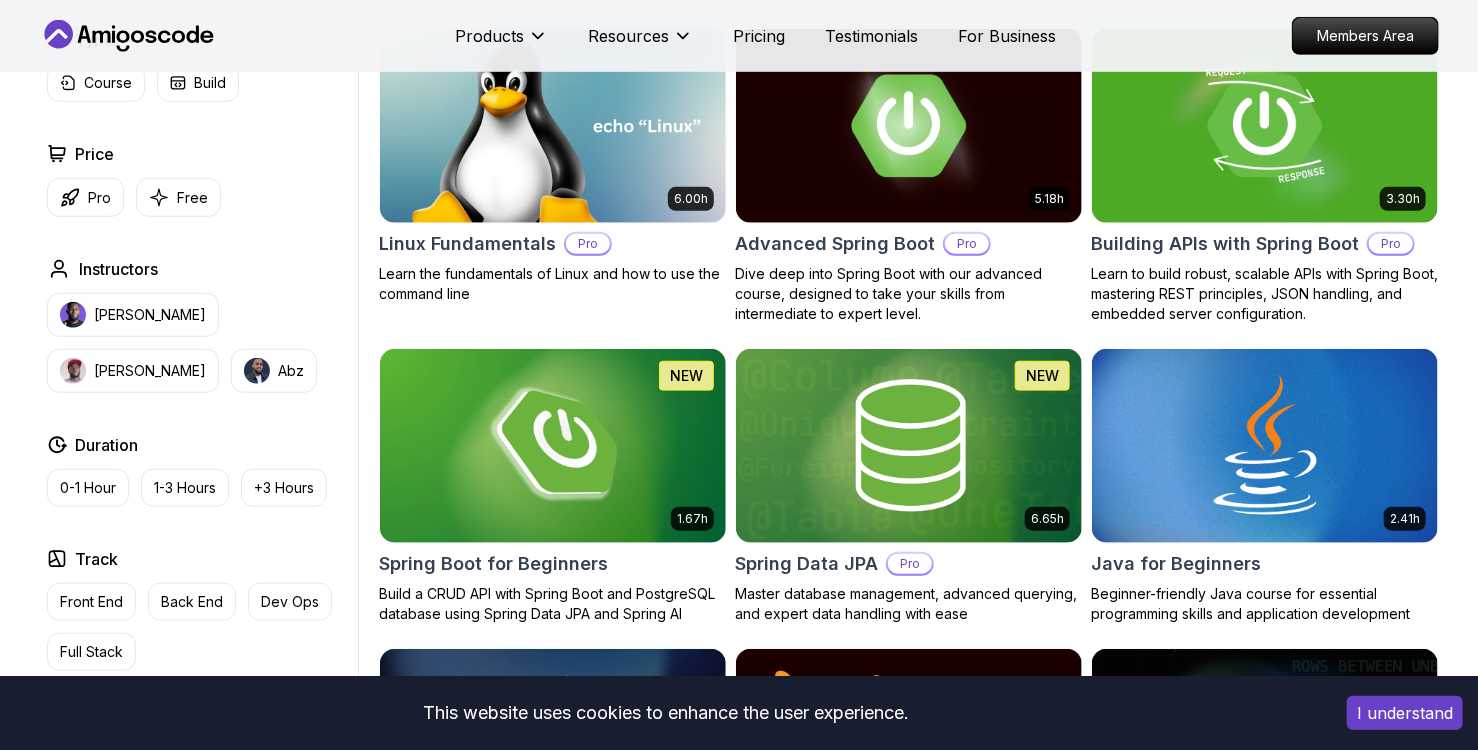 click on "I understand" at bounding box center [1405, 713] 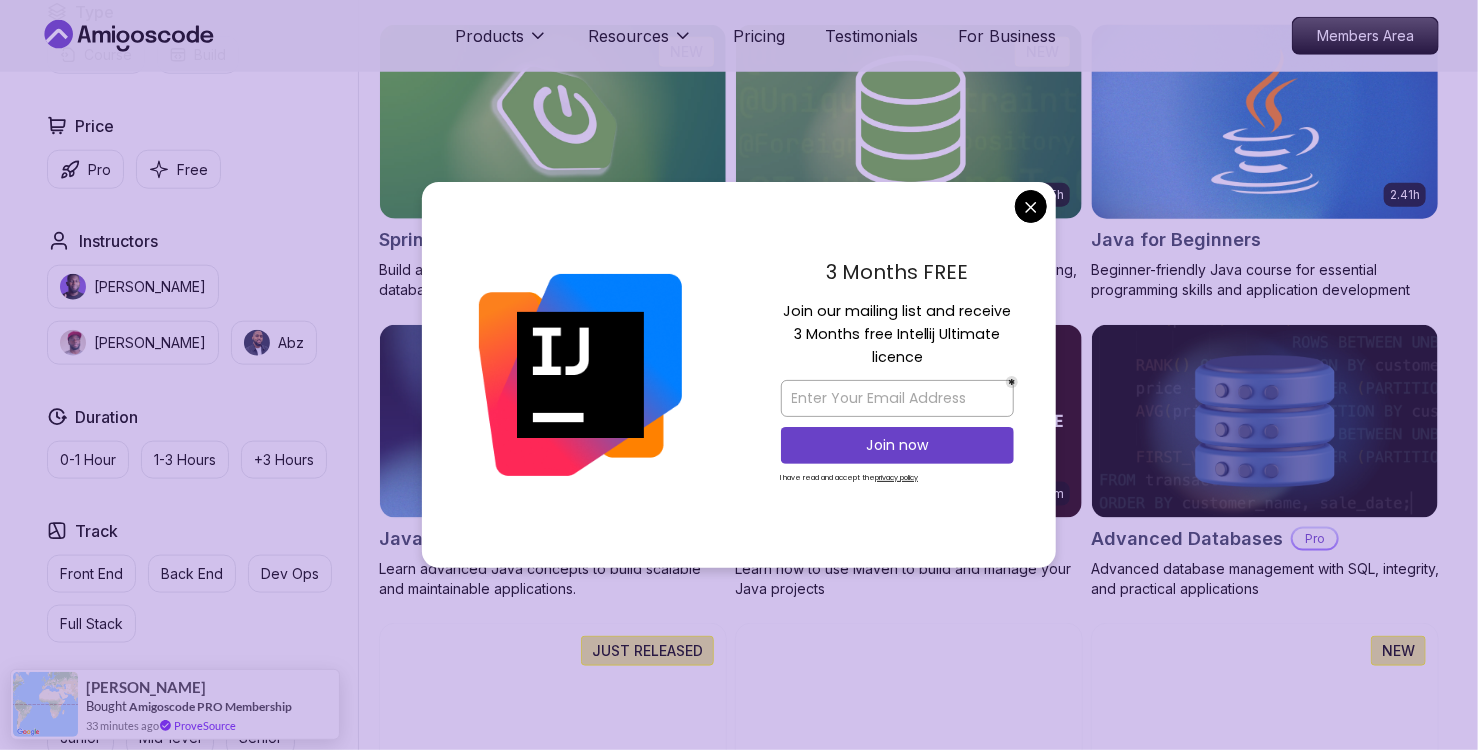 scroll, scrollTop: 960, scrollLeft: 0, axis: vertical 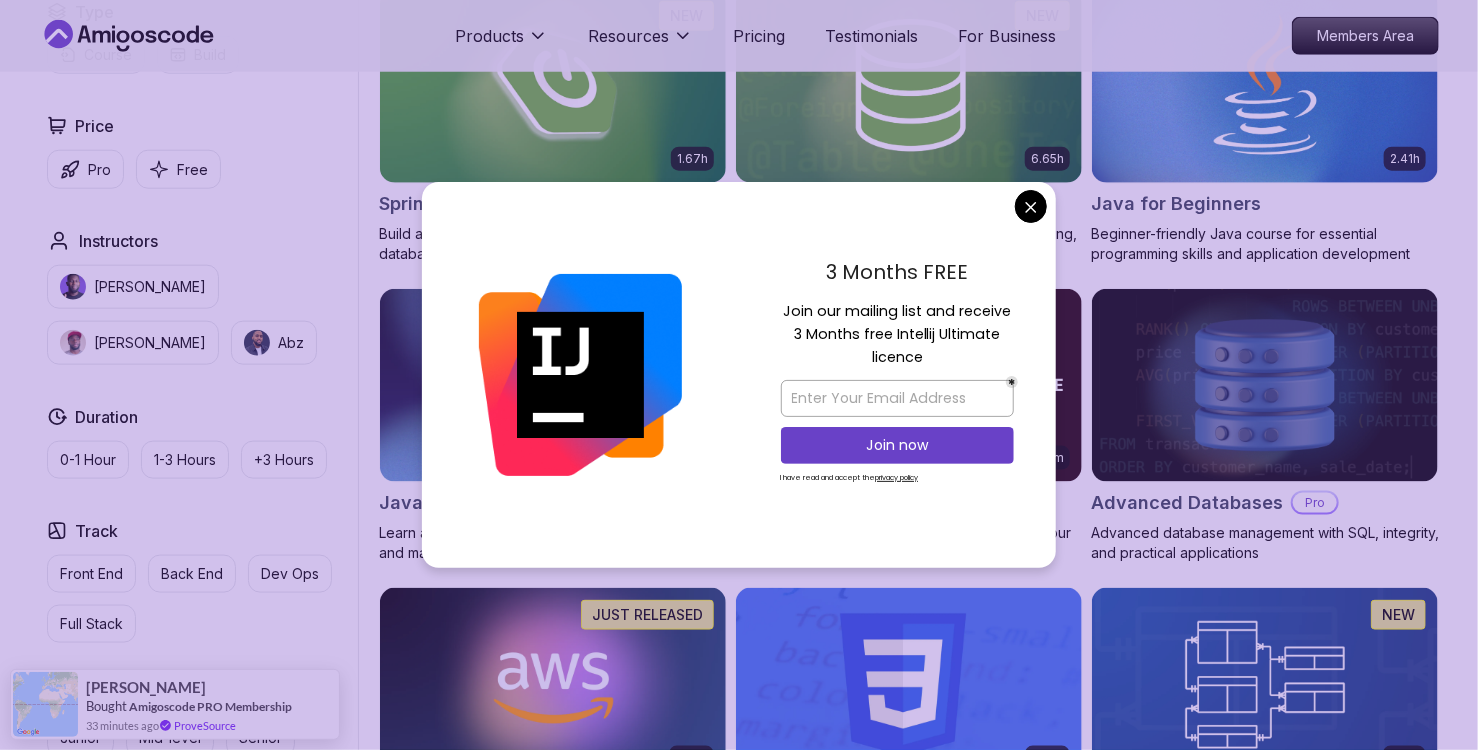click on "Products Resources Pricing Testimonials For Business Members Area Products Resources Pricing Testimonials For Business Members Area All Courses Learn Java, Spring Boot, DevOps & More with Amigoscode Premium Courses Master in-demand skills like Java, Spring Boot, DevOps, React, and more through hands-on, expert-led courses. Advance your software development career with real-world projects and practical learning. Filters Filters Type Course Build Price Pro Free Instructors [PERSON_NAME] [PERSON_NAME] Duration 0-1 Hour 1-3 Hours +3 Hours Track Front End Back End Dev Ops Full Stack Level Junior Mid-level Senior 6.00h Linux Fundamentals Pro Learn the fundamentals of Linux and how to use the command line 5.18h Advanced Spring Boot Pro Dive deep into Spring Boot with our advanced course, designed to take your skills from intermediate to expert level. 3.30h Building APIs with Spring Boot Pro 1.67h NEW Spring Boot for Beginners Build a CRUD API with Spring Boot and PostgreSQL database using Spring Data JPA and Spring AI" at bounding box center (739, 3995) 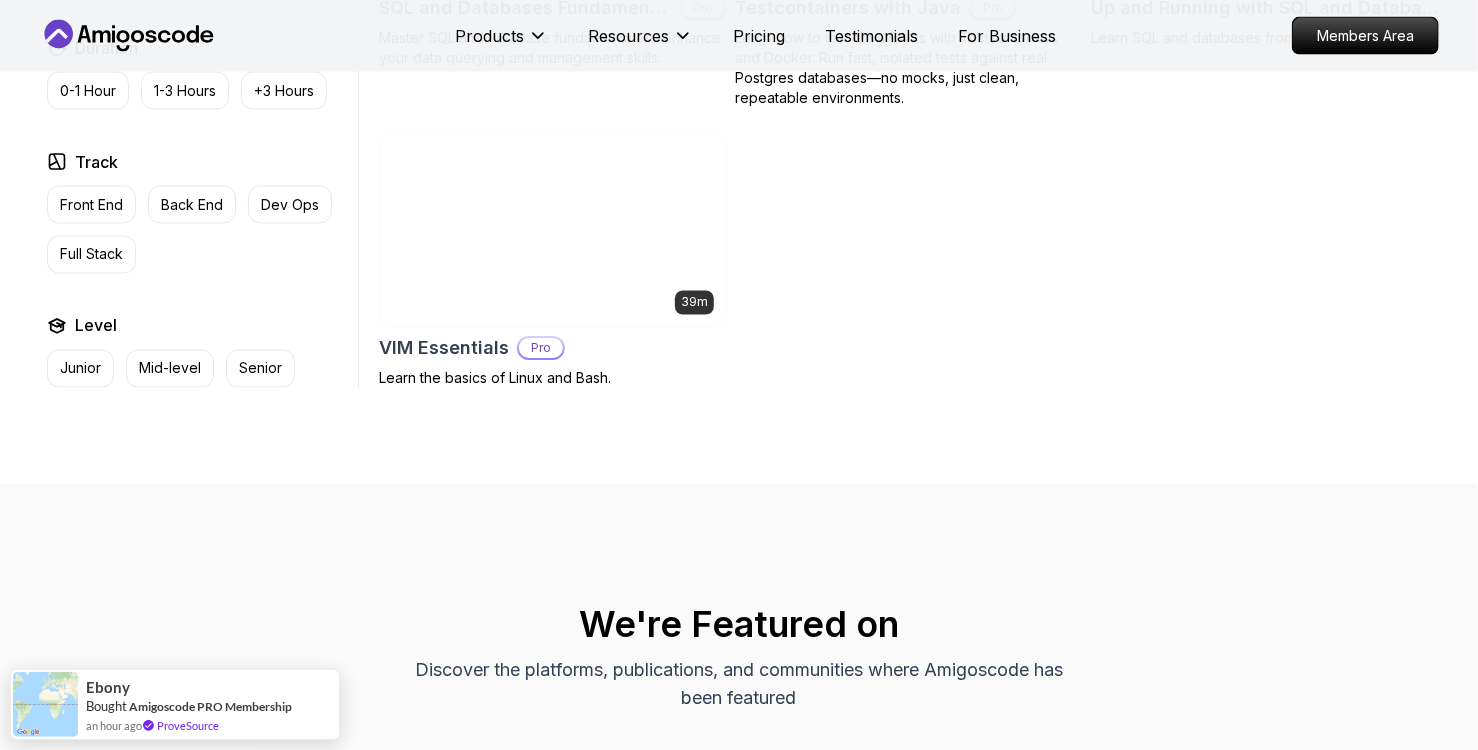 scroll, scrollTop: 4920, scrollLeft: 0, axis: vertical 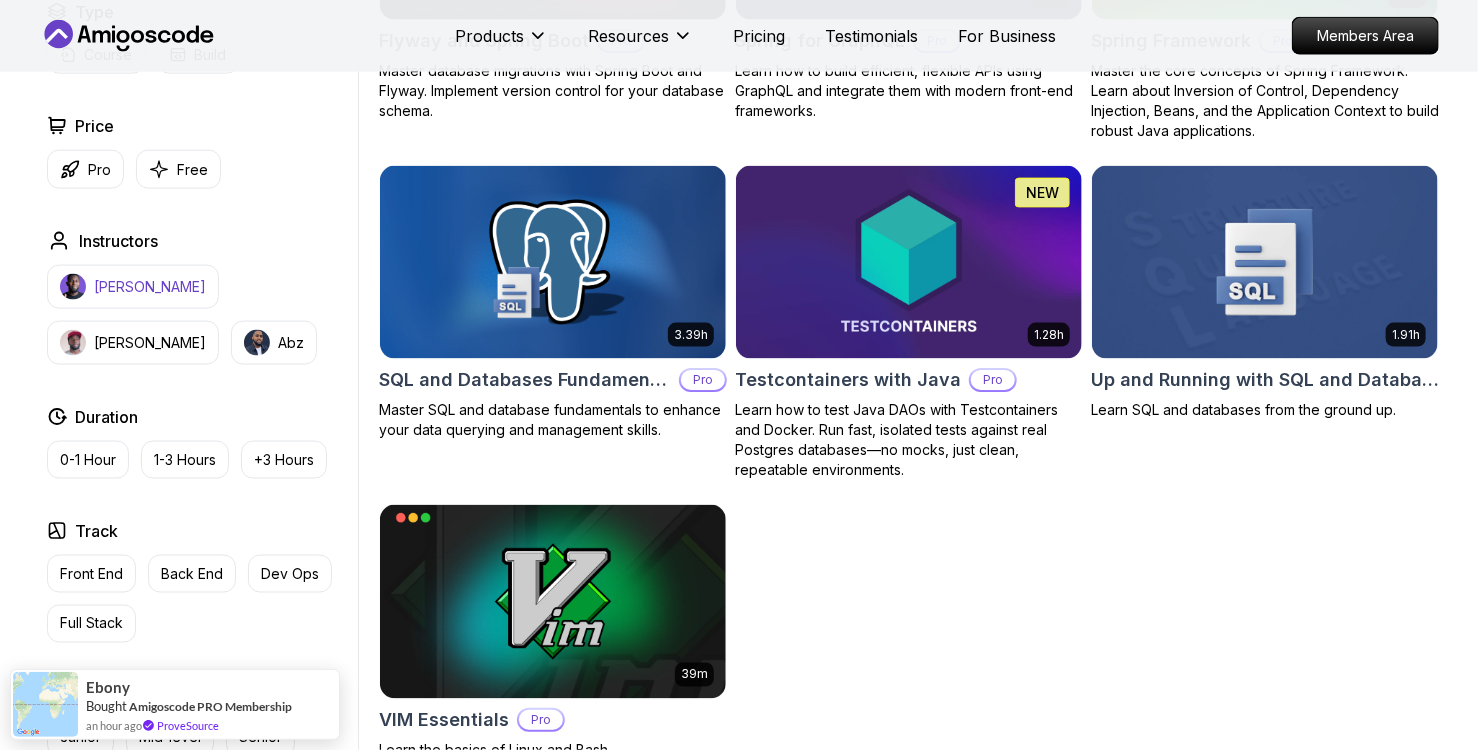 click on "[PERSON_NAME]" at bounding box center [150, 287] 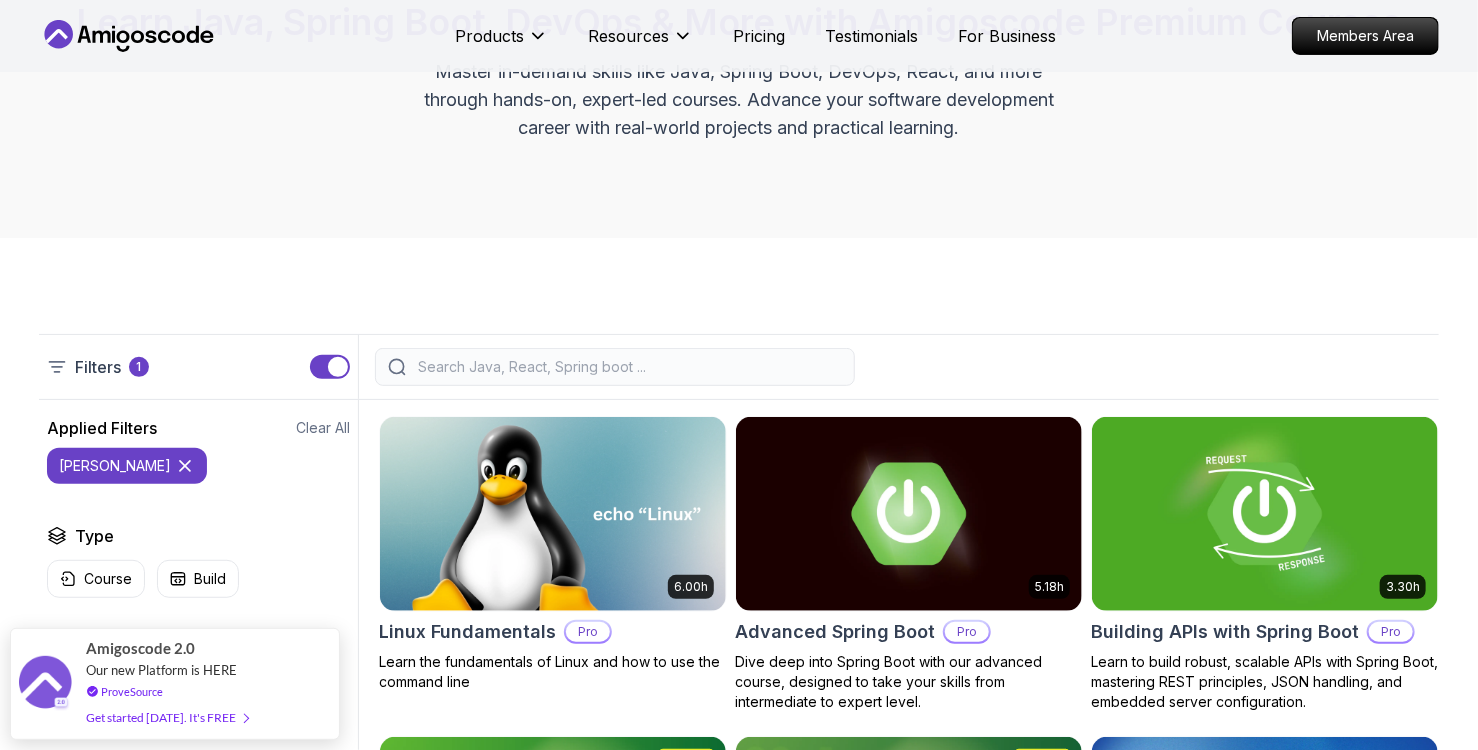 scroll, scrollTop: 240, scrollLeft: 0, axis: vertical 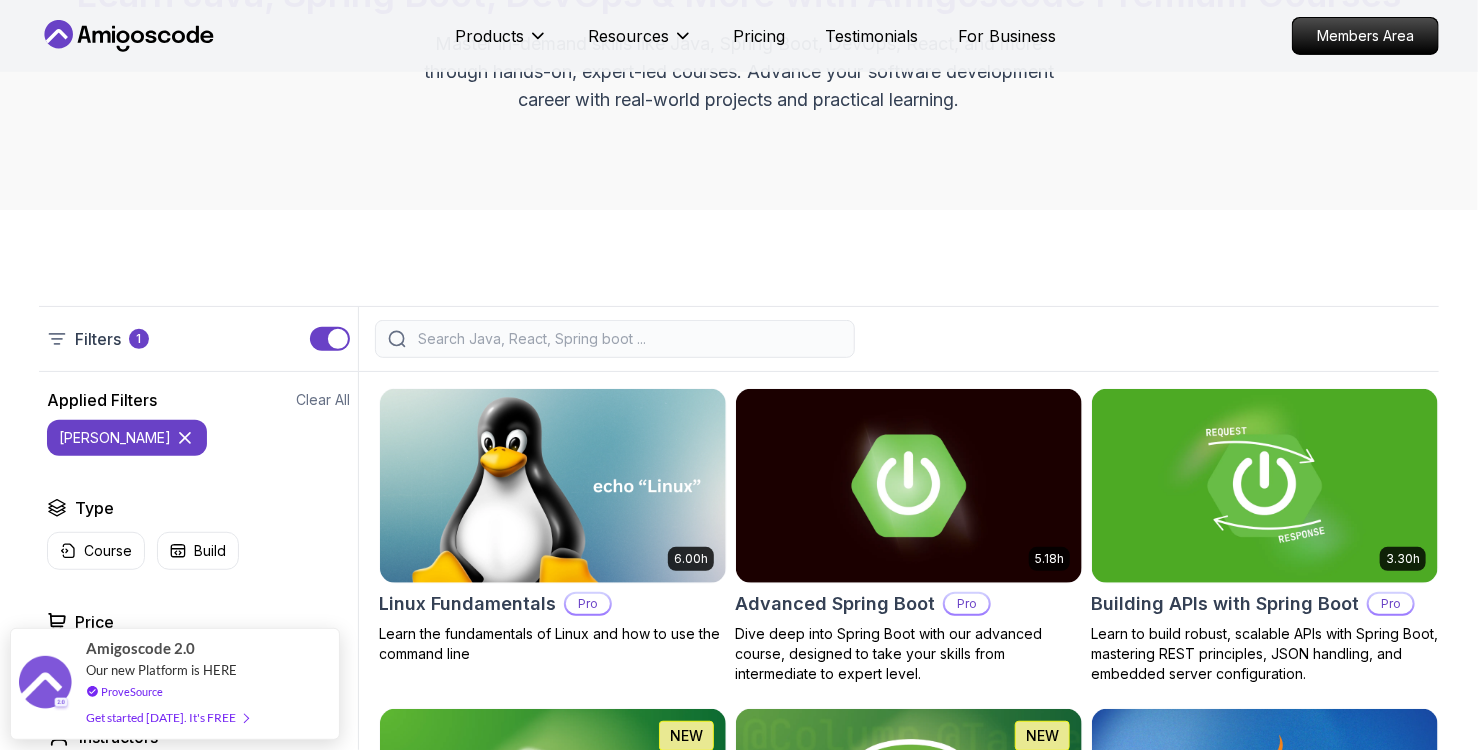 click at bounding box center [628, 339] 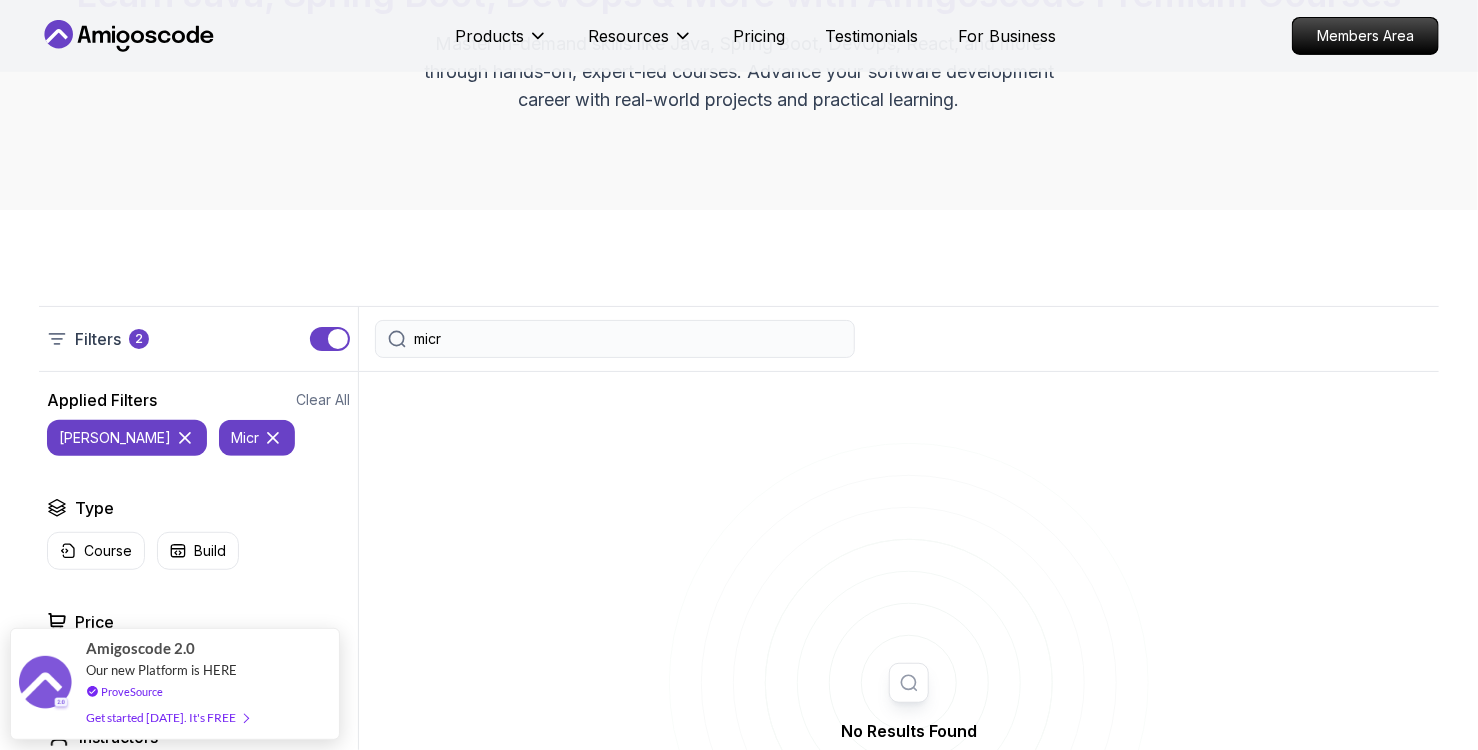 type on "micro" 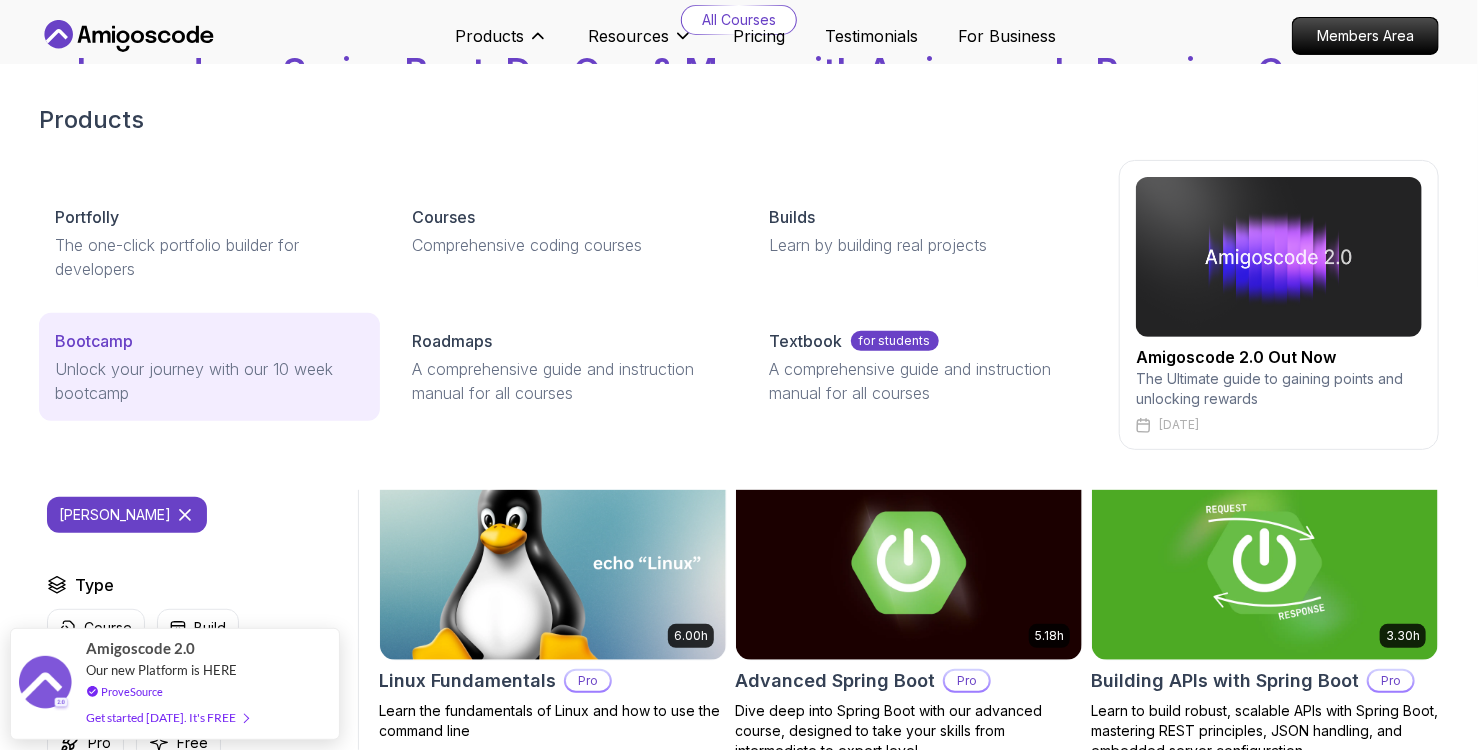 scroll, scrollTop: 120, scrollLeft: 0, axis: vertical 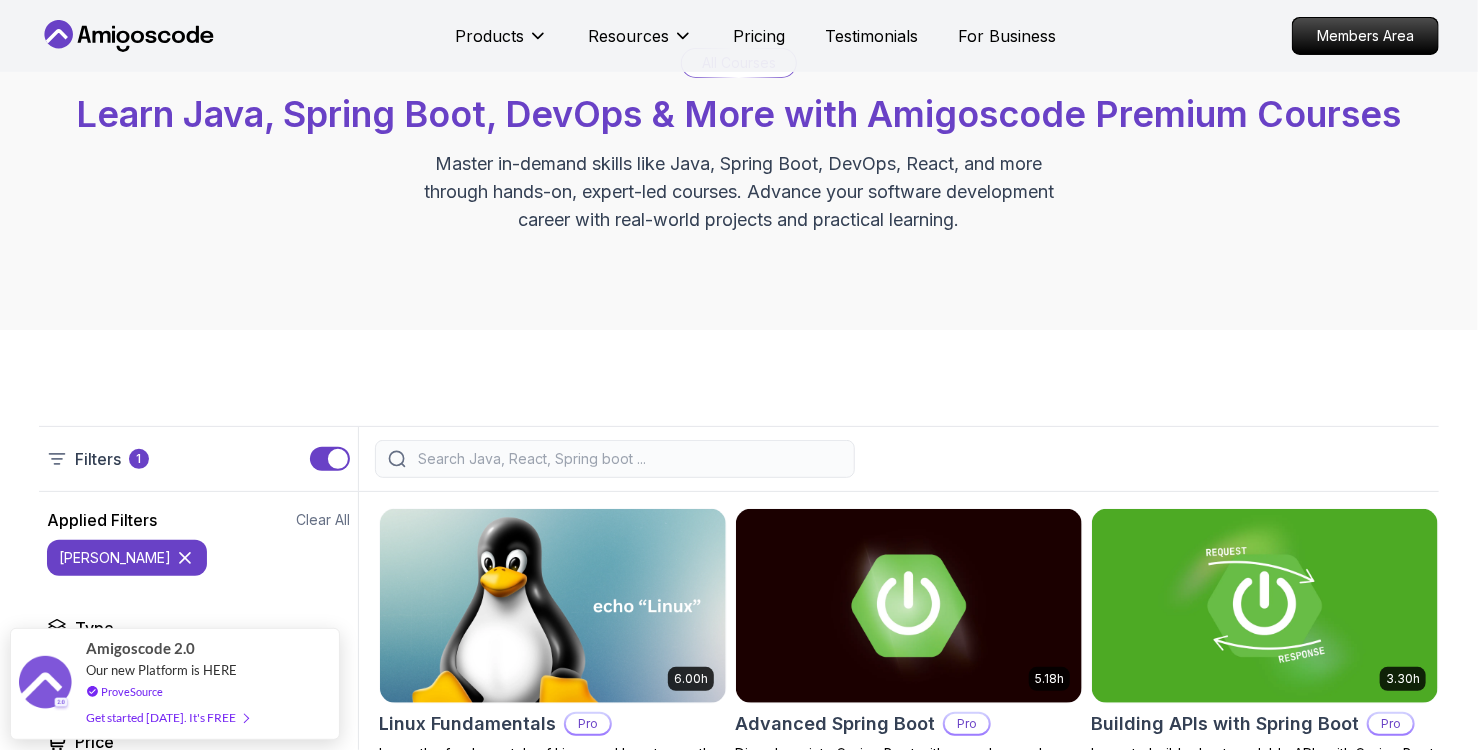 click 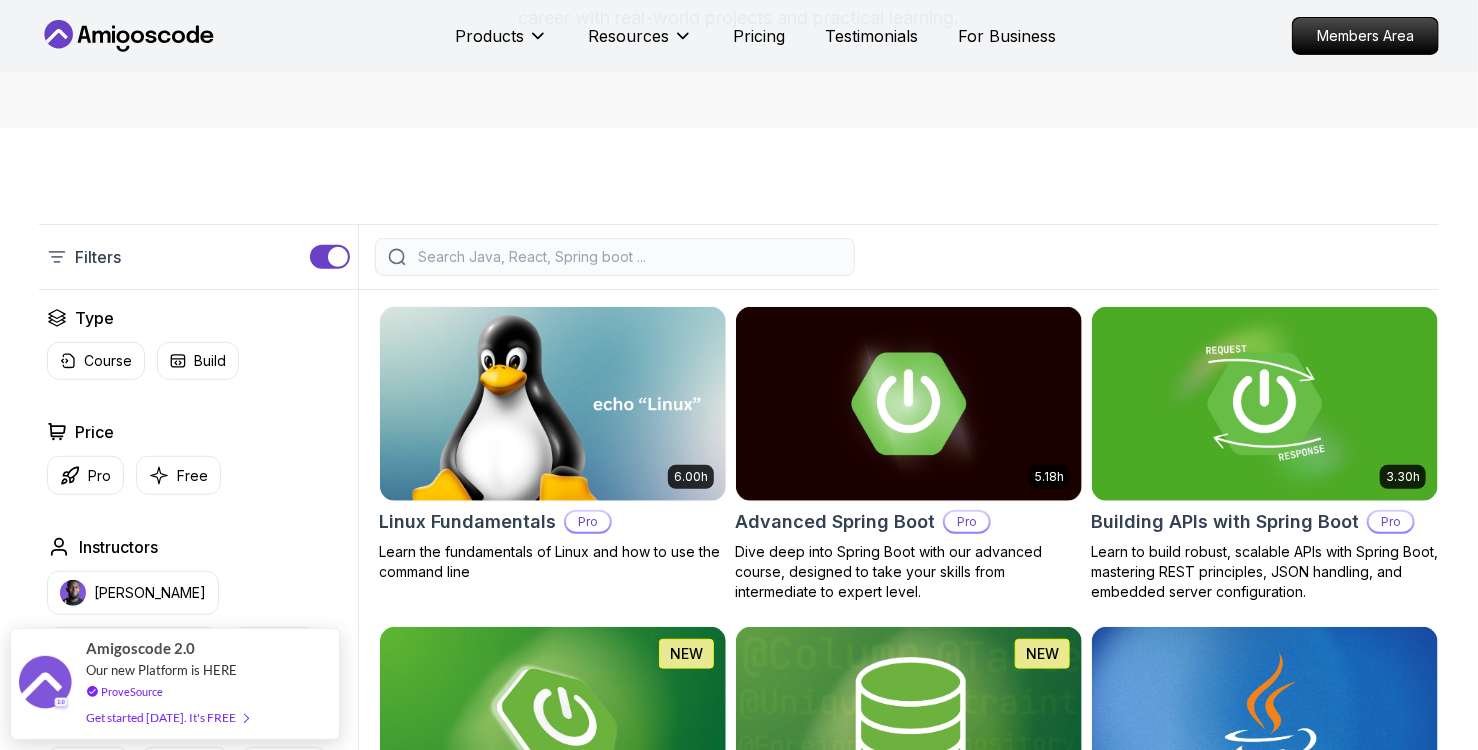 scroll, scrollTop: 0, scrollLeft: 0, axis: both 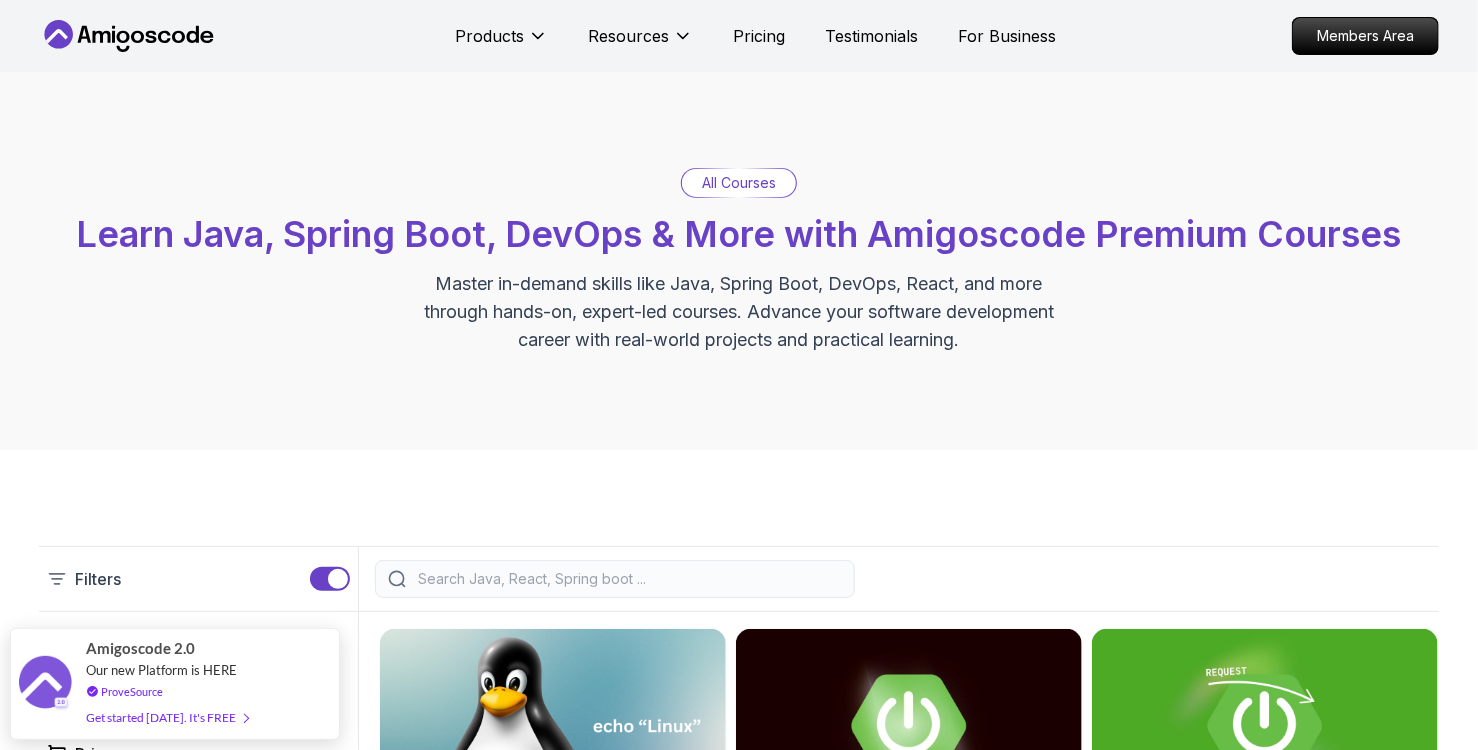 click at bounding box center [628, 579] 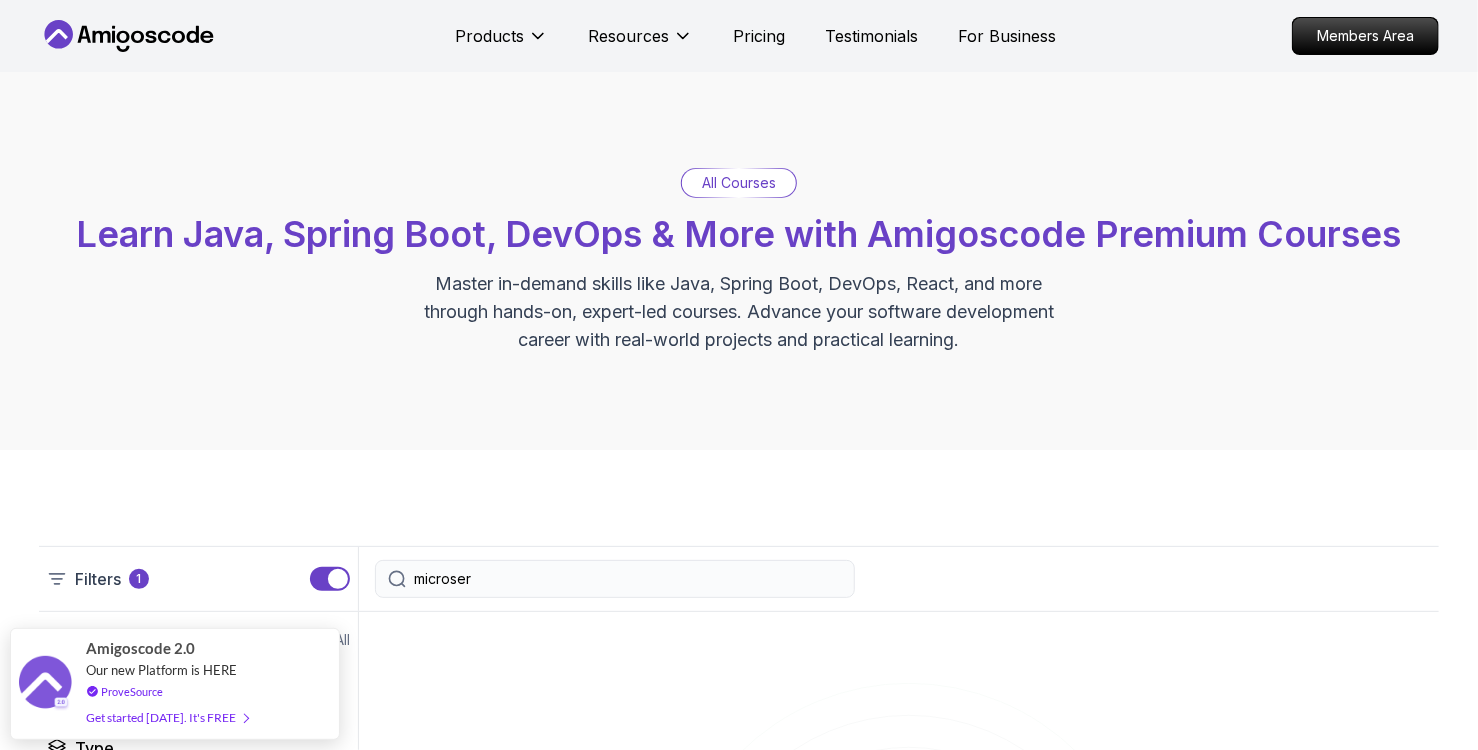 type on "microser" 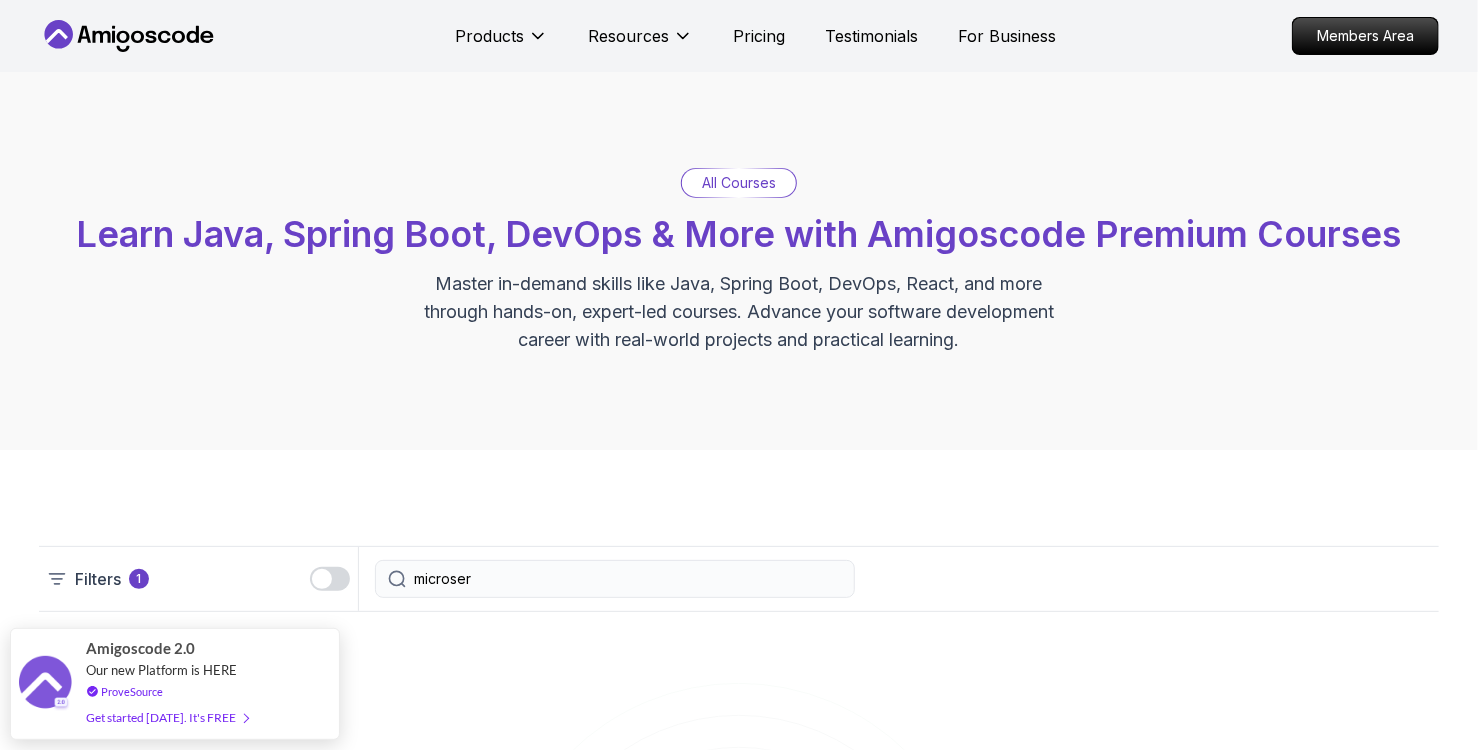 click on "Filters 1 microser" at bounding box center (739, 579) 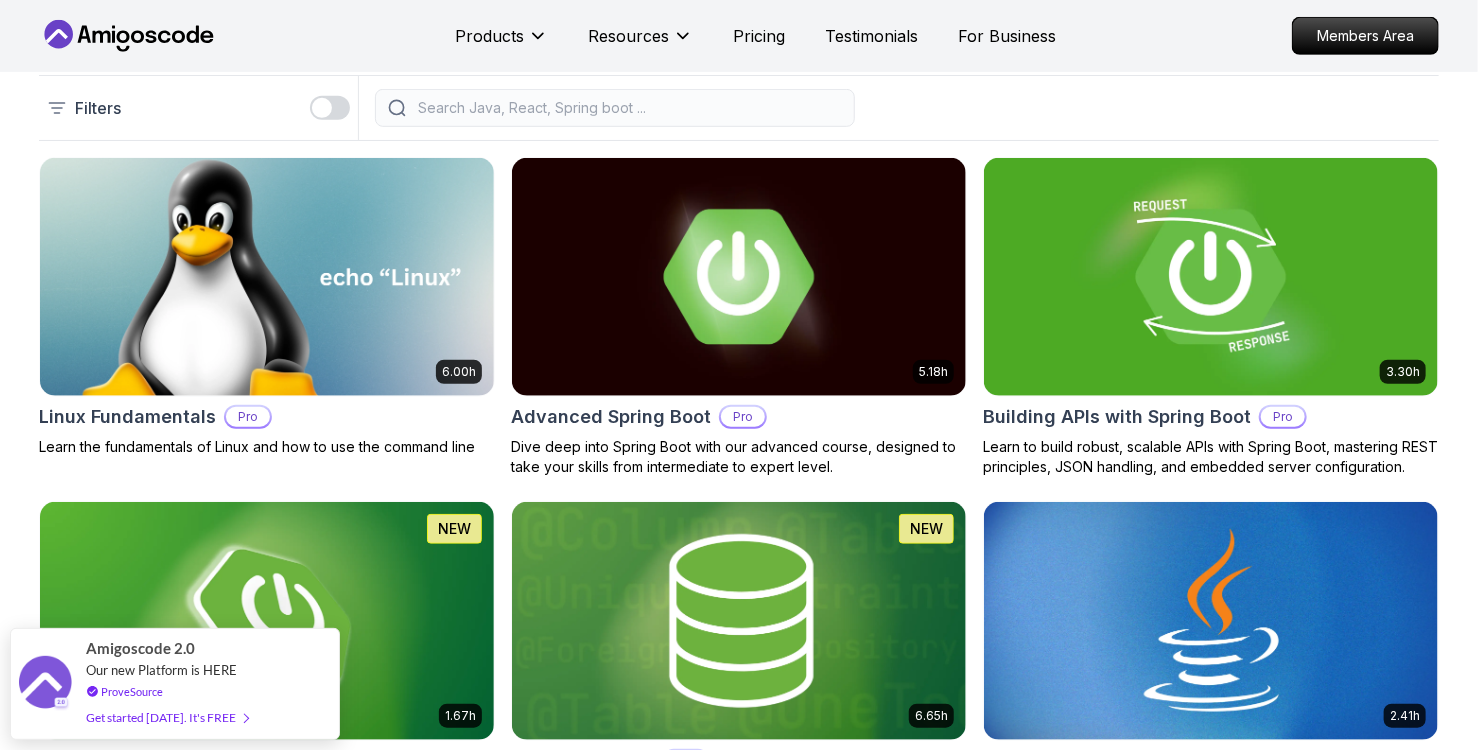 scroll, scrollTop: 480, scrollLeft: 0, axis: vertical 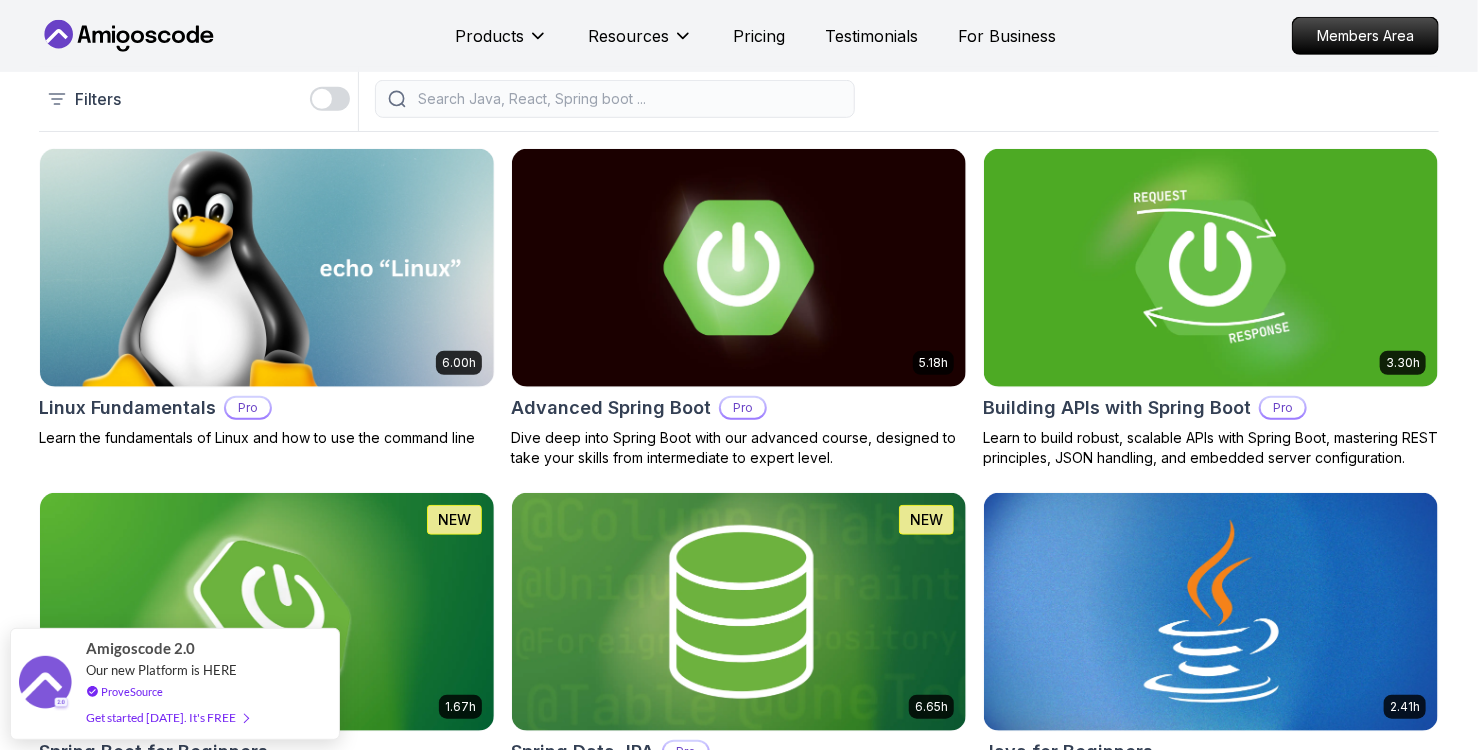 type 